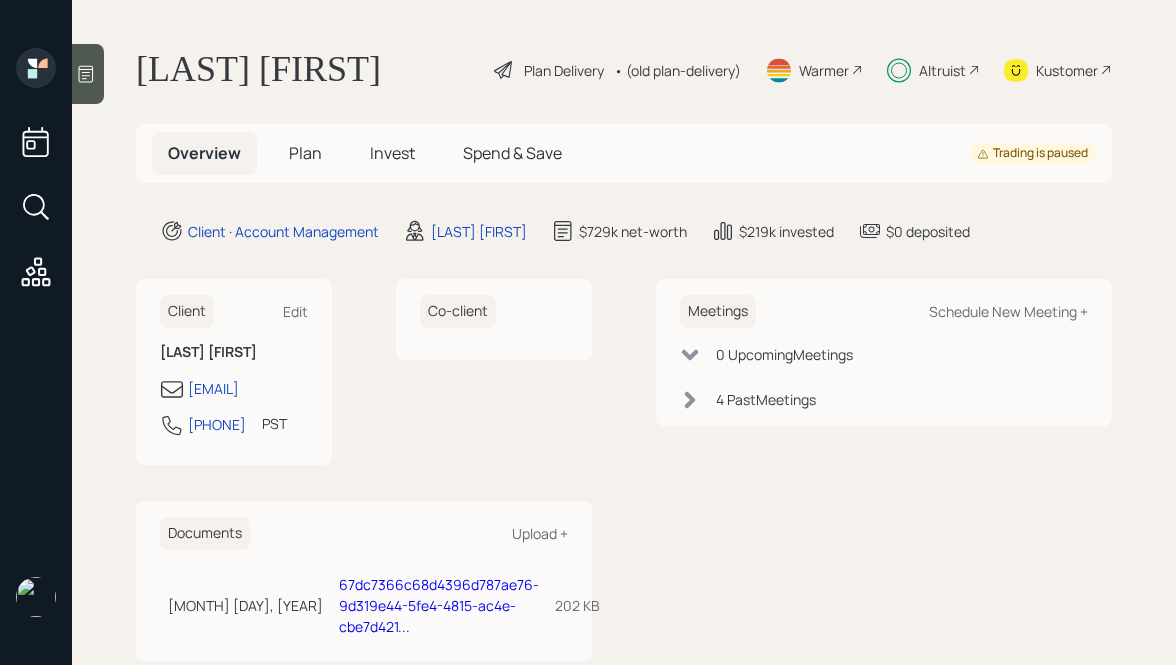 scroll, scrollTop: 0, scrollLeft: 0, axis: both 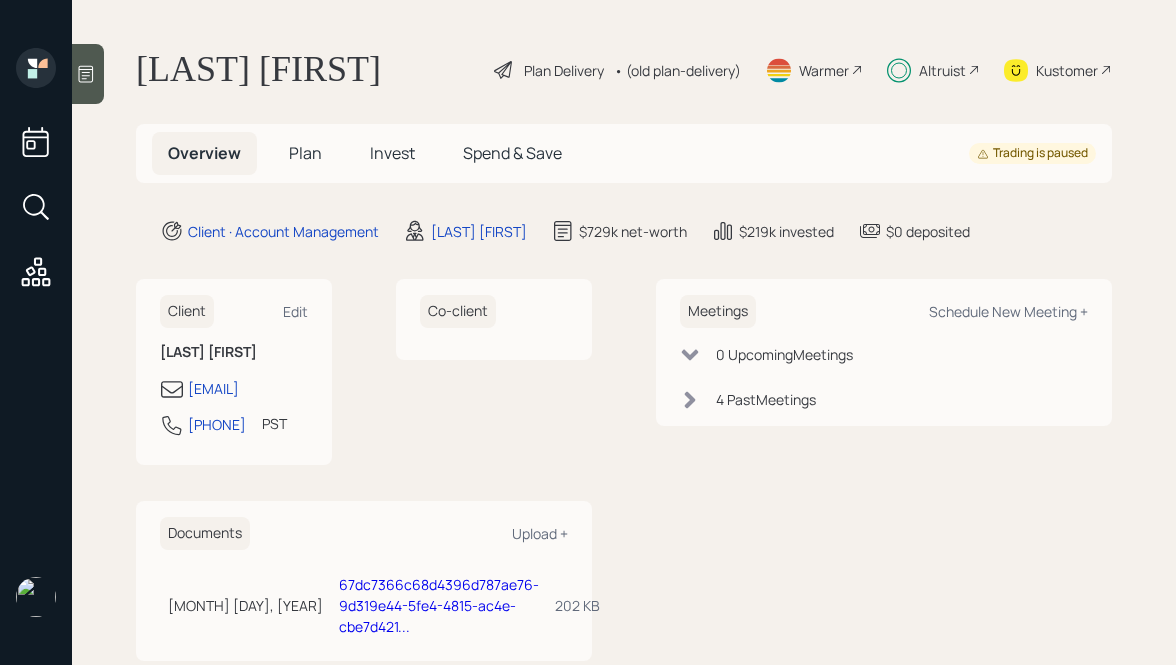 click on "Plan" at bounding box center (305, 153) 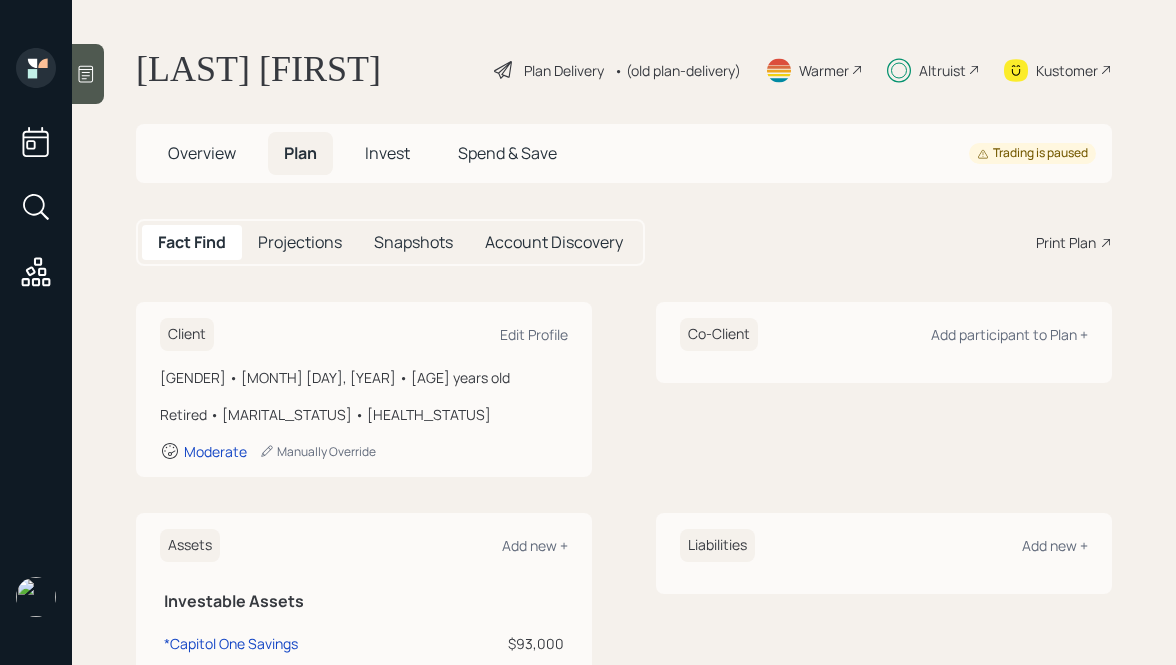 click on "Invest" at bounding box center [387, 153] 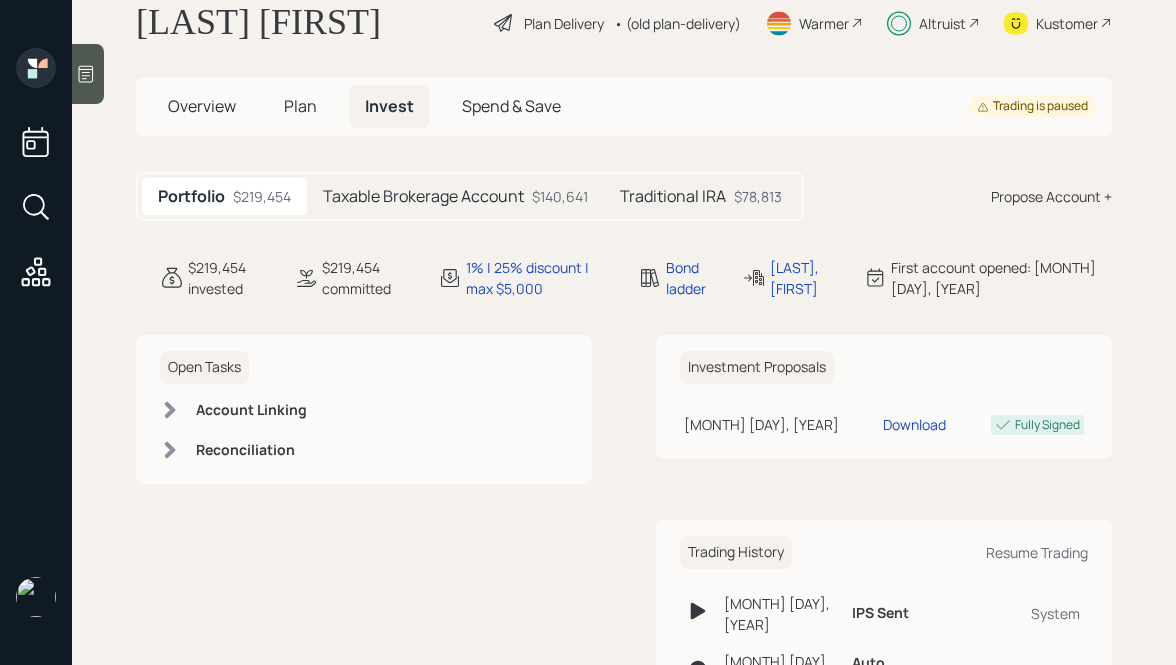 scroll, scrollTop: 48, scrollLeft: 0, axis: vertical 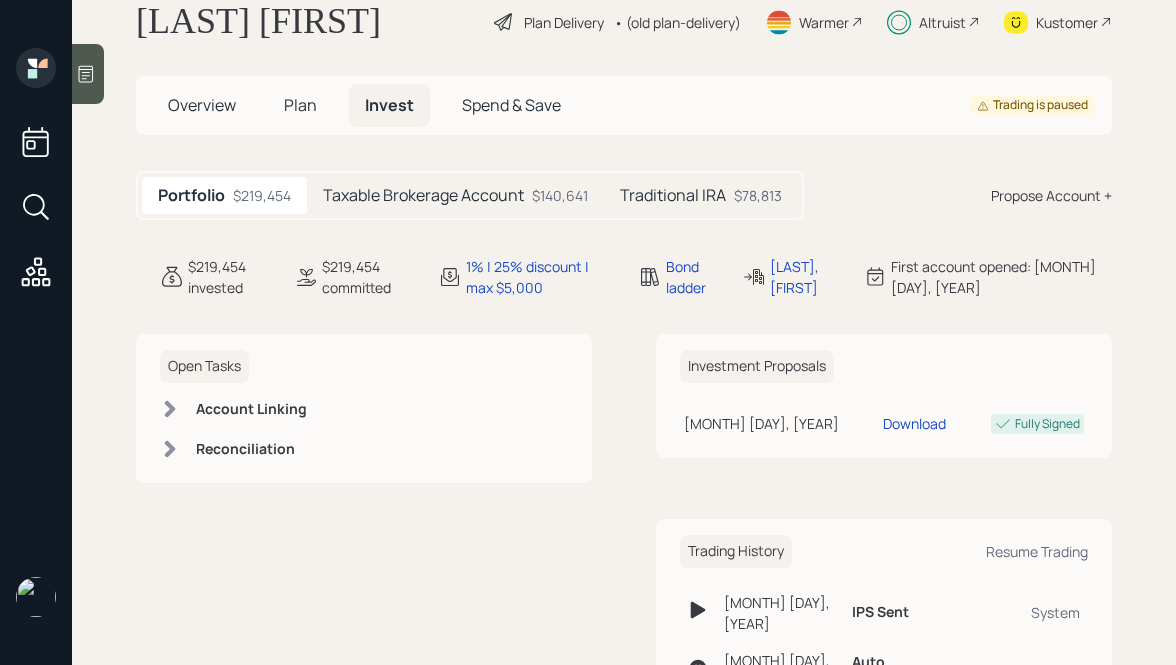 click on "Taxable Brokerage Account" at bounding box center (423, 195) 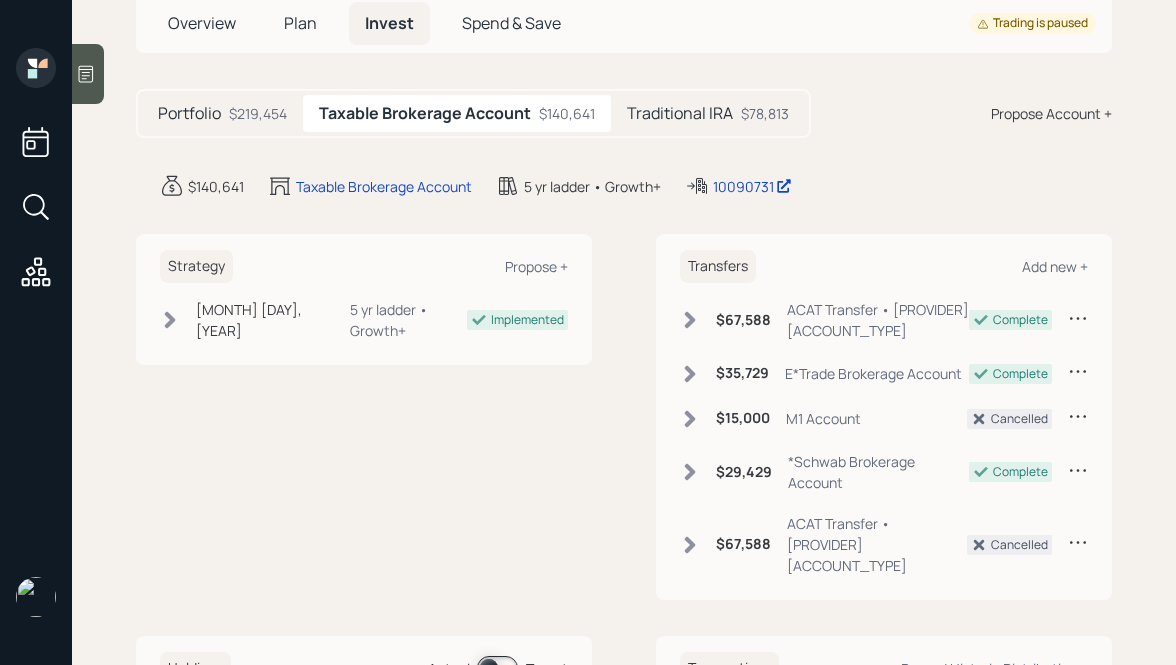 scroll, scrollTop: 132, scrollLeft: 0, axis: vertical 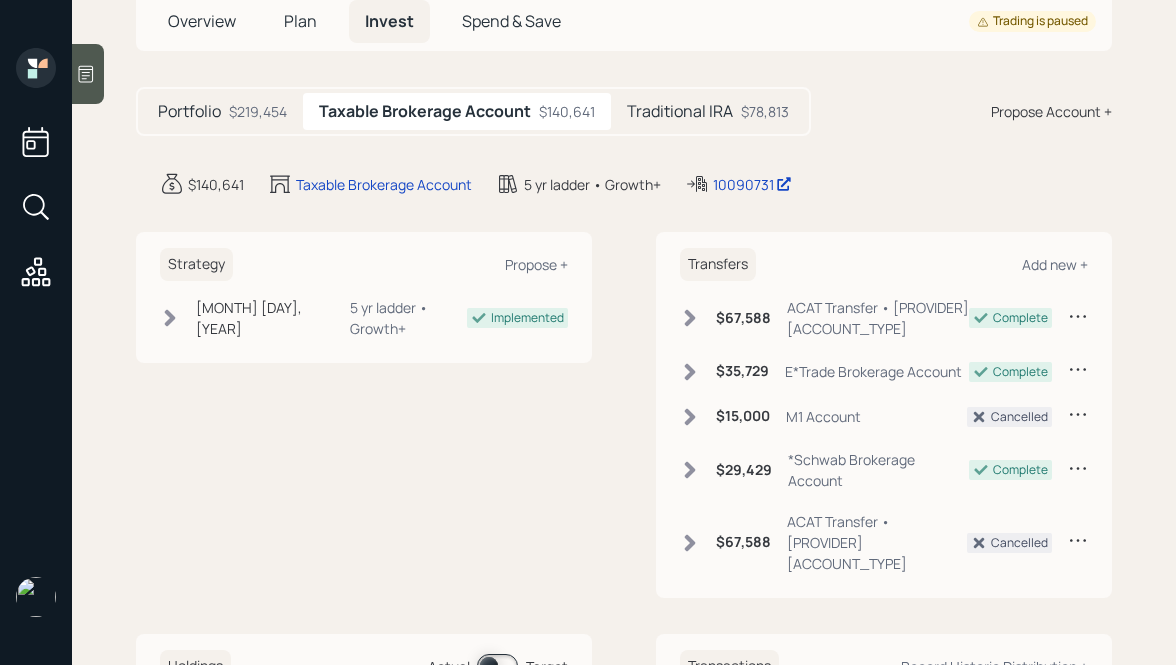 click on "Traditional IRA" at bounding box center (189, 111) 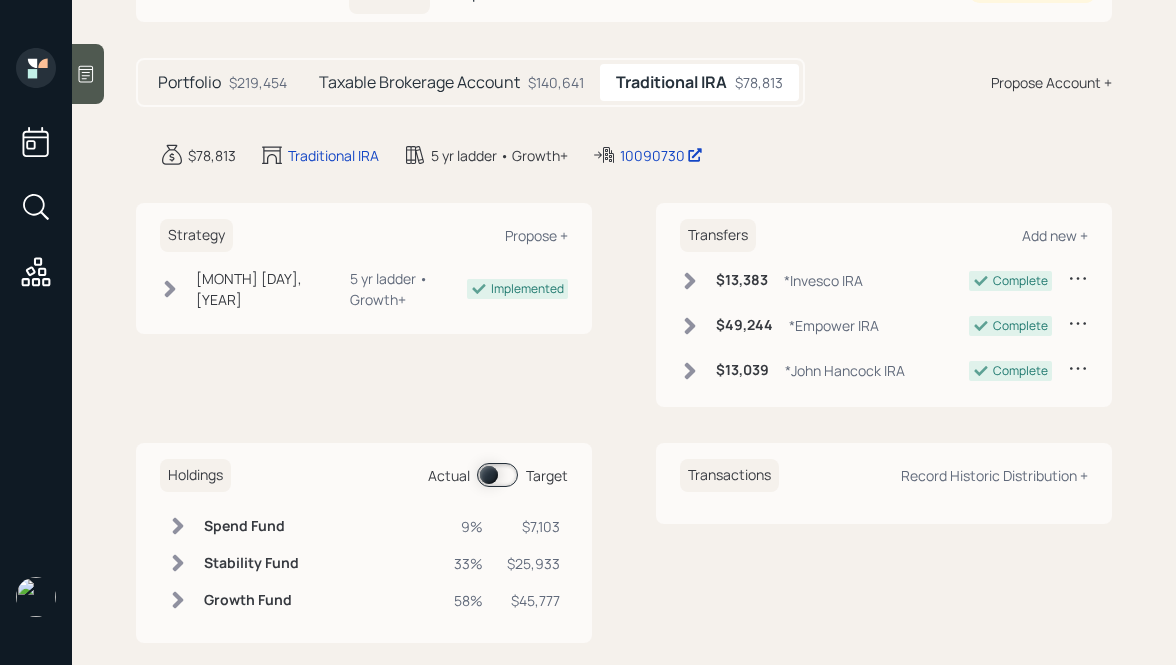 scroll, scrollTop: 162, scrollLeft: 0, axis: vertical 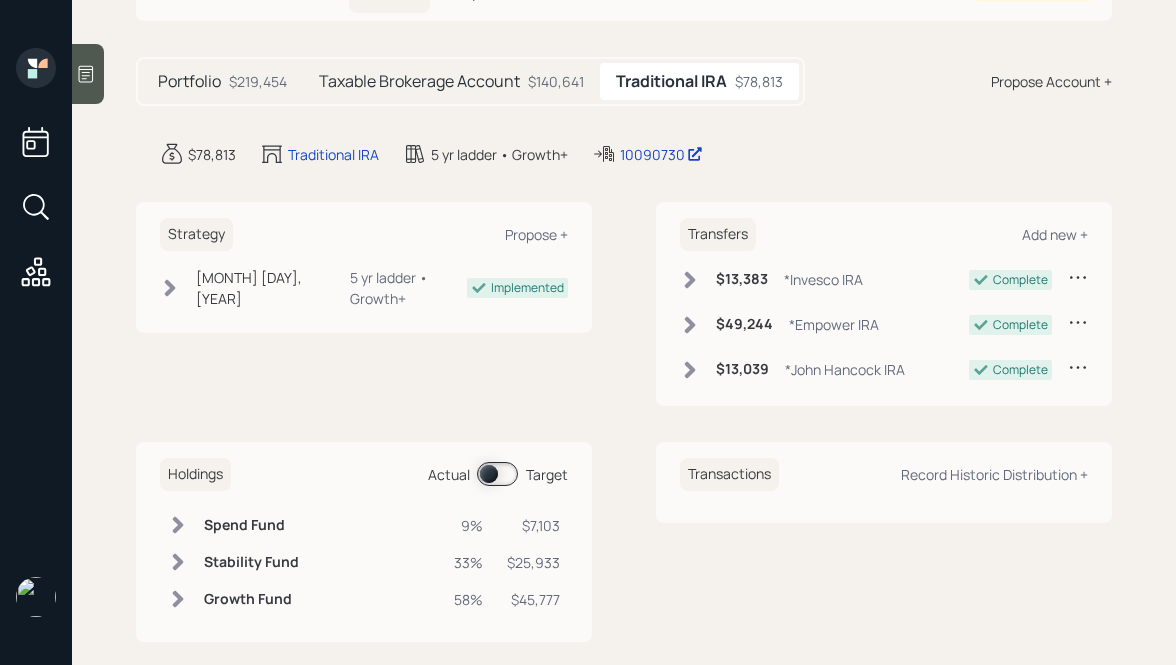 click on "Portfolio $219,454" at bounding box center (222, 81) 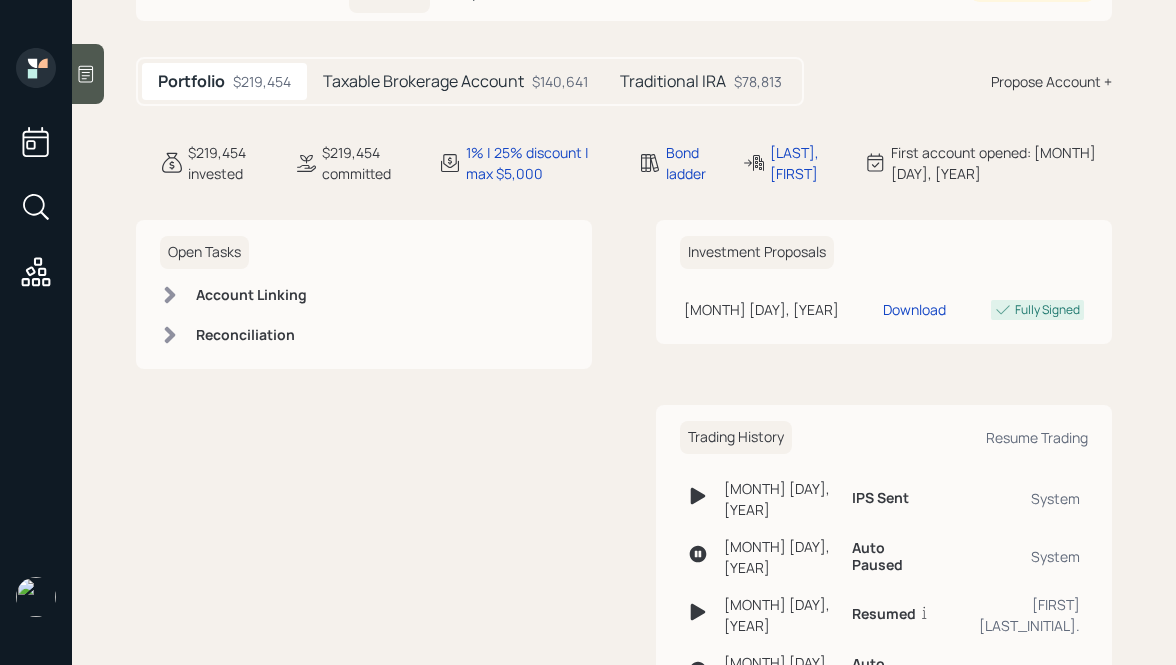 click at bounding box center [170, 295] 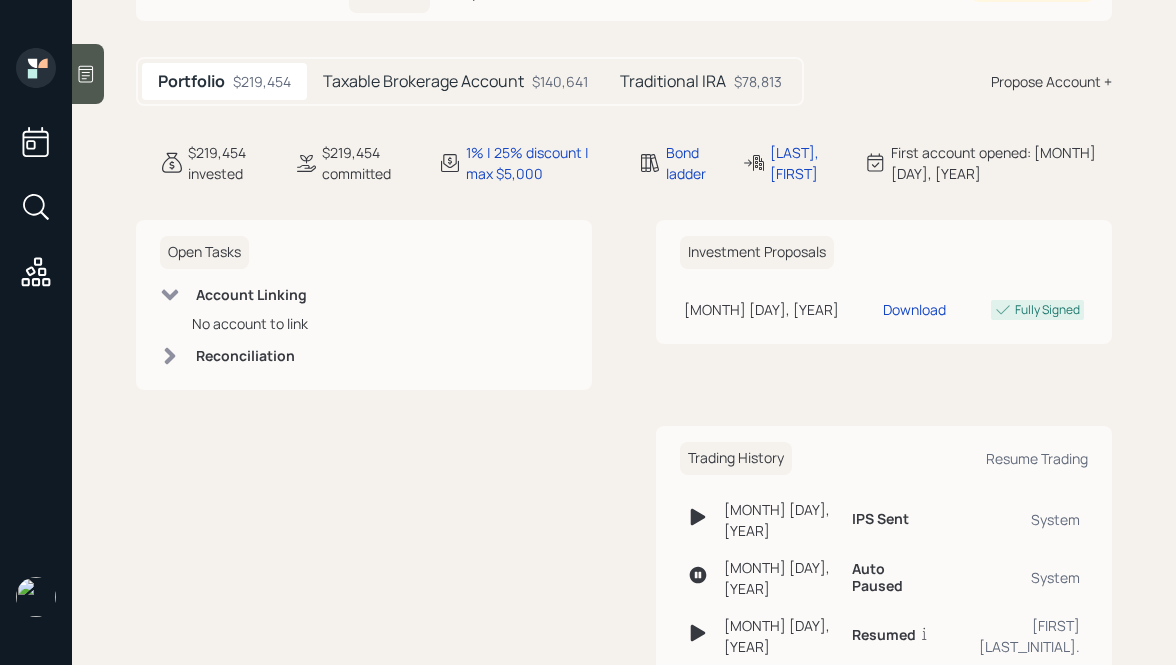 click at bounding box center [170, 356] 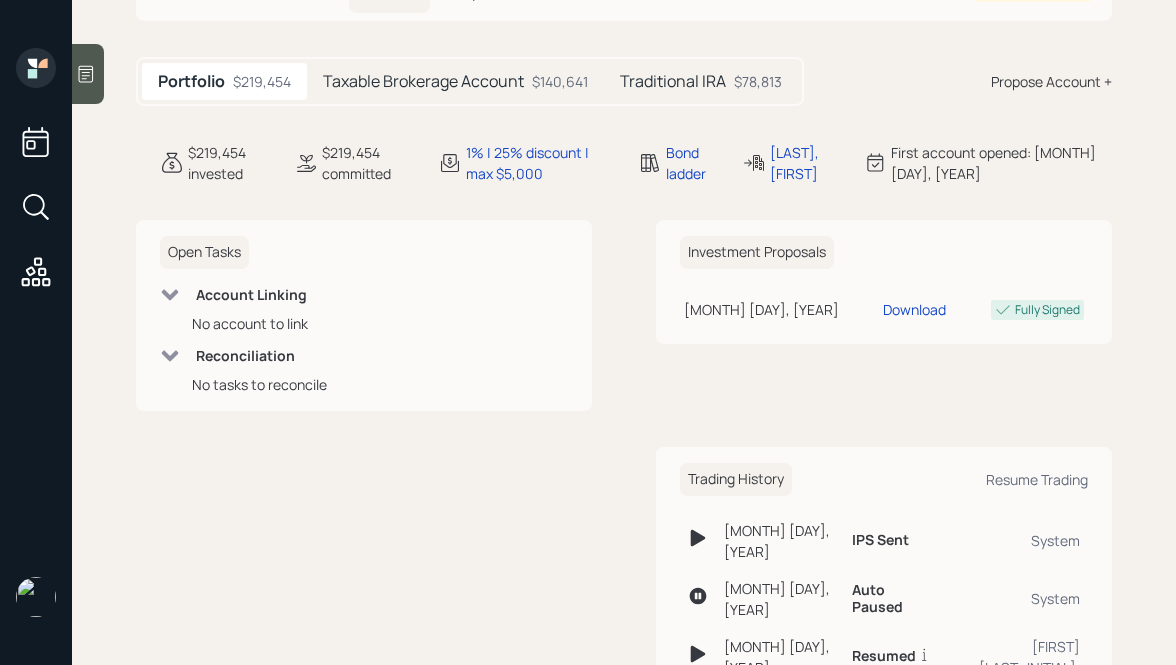 click on "Taxable Brokerage Account" at bounding box center [423, 81] 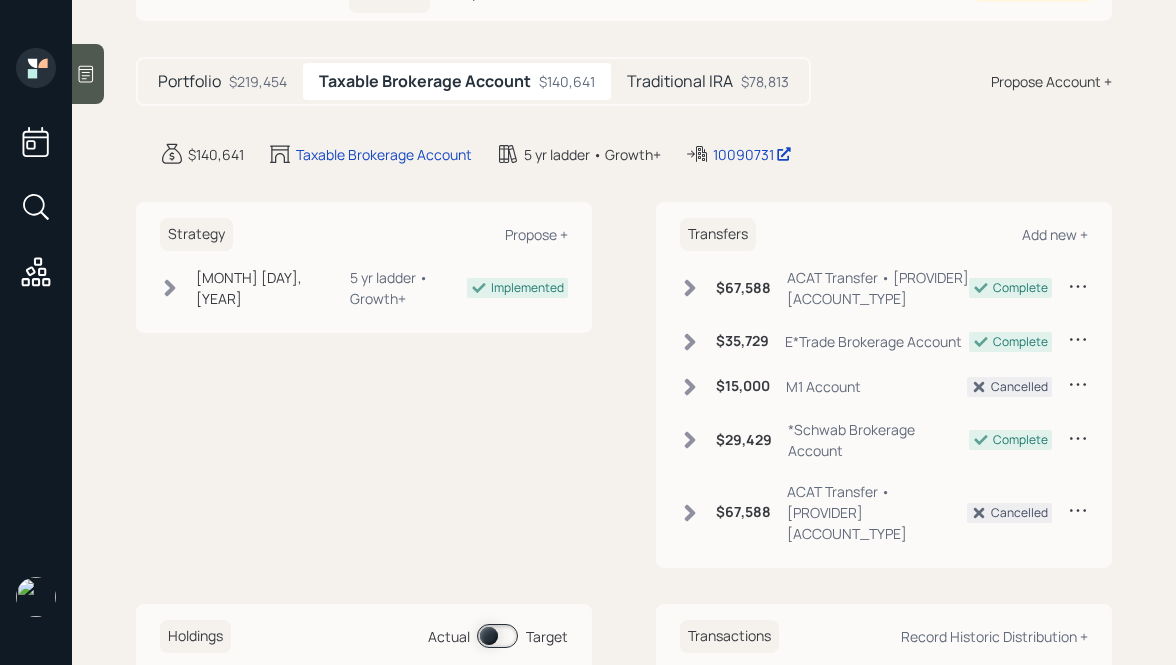 click on "Traditional IRA" at bounding box center [189, 81] 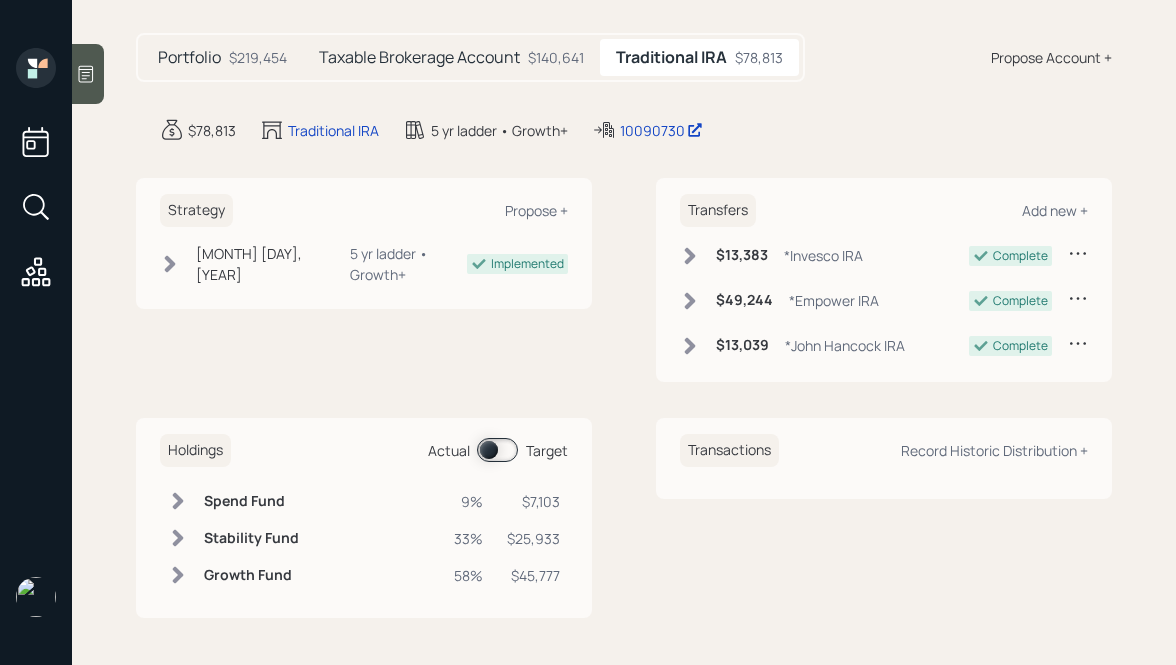 scroll, scrollTop: 0, scrollLeft: 0, axis: both 